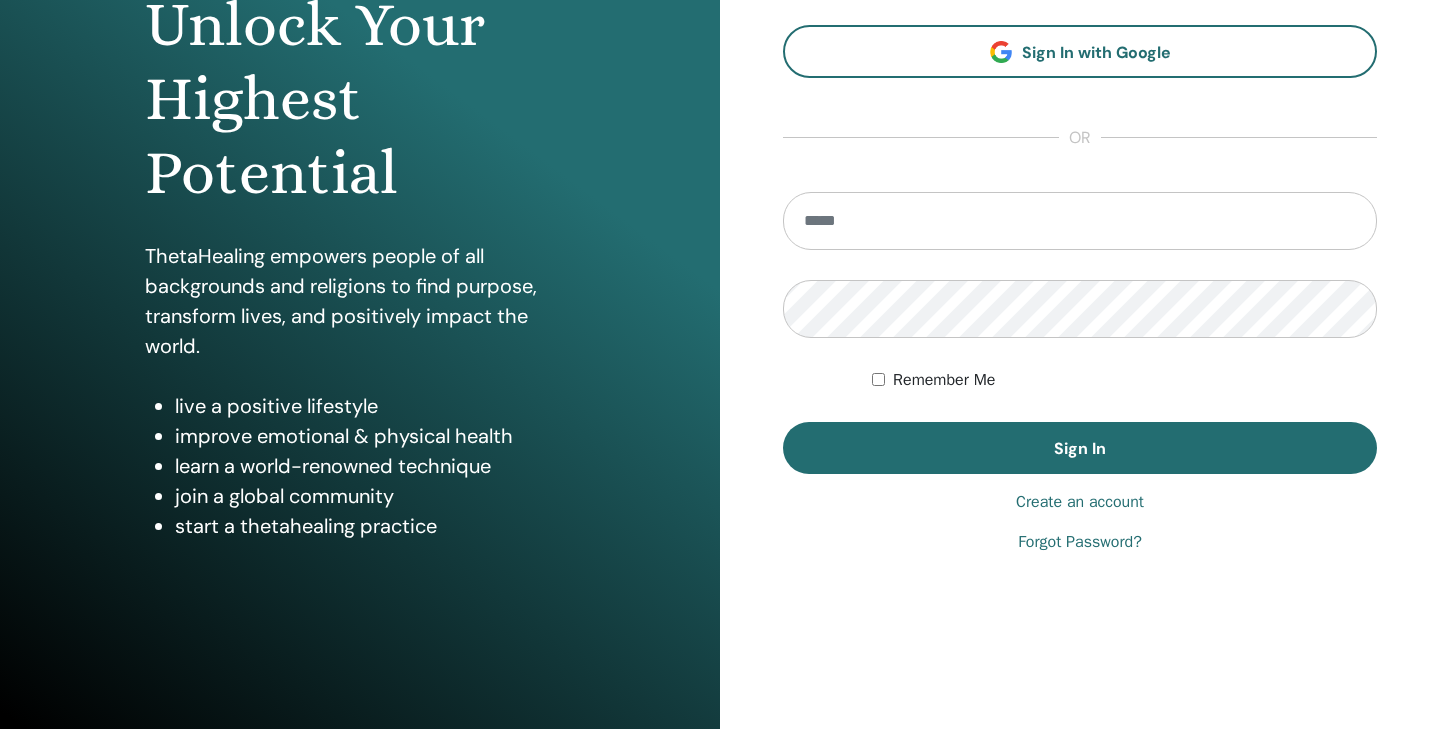 scroll, scrollTop: 231, scrollLeft: 0, axis: vertical 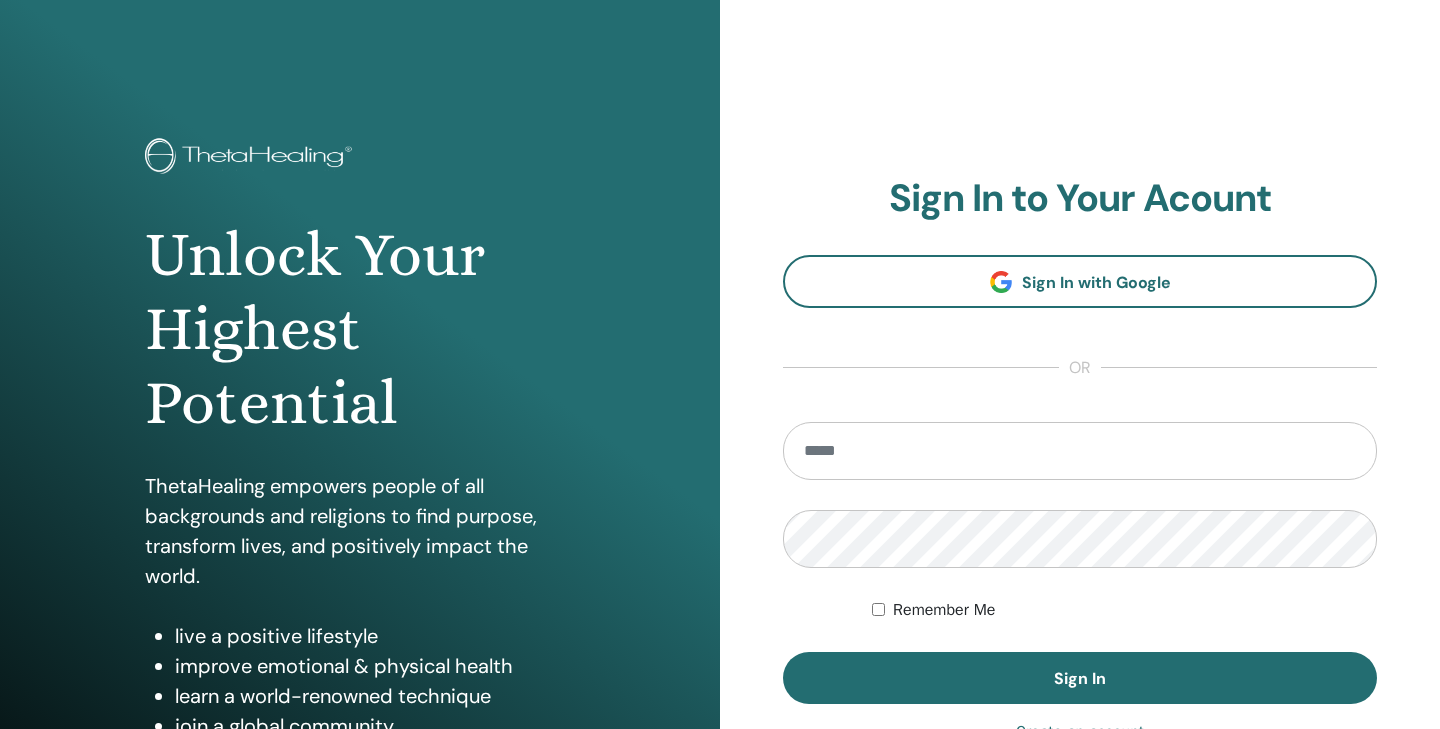 click at bounding box center [1080, 451] 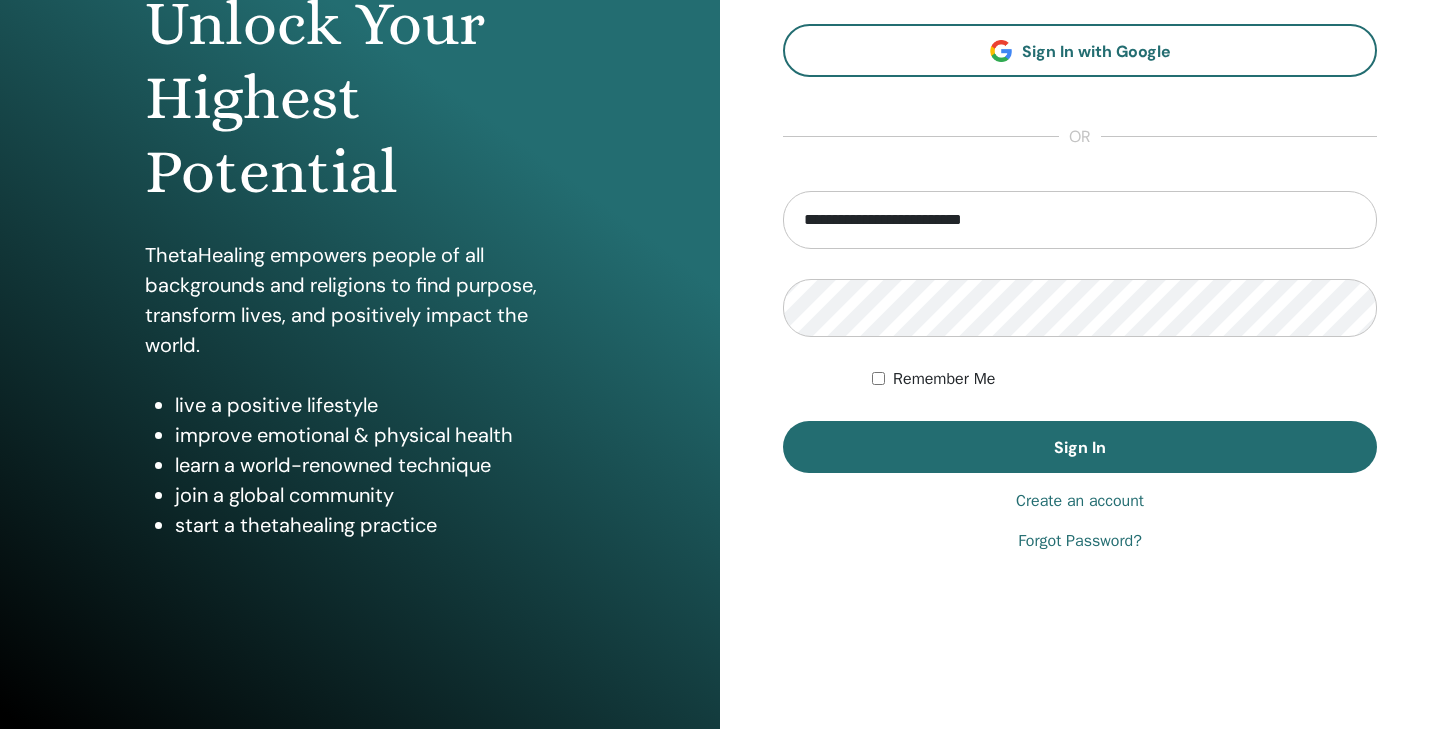 click on "Create an account" at bounding box center [1080, 501] 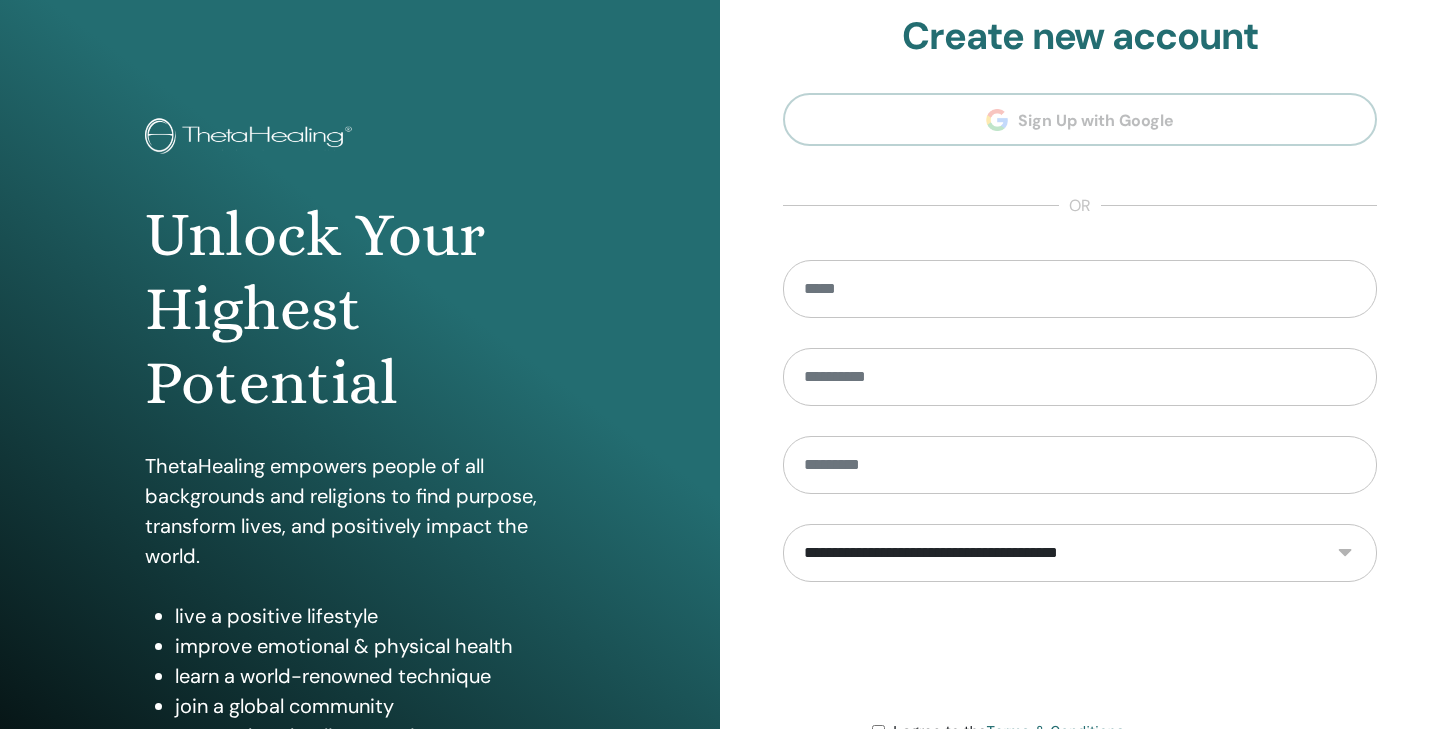 scroll, scrollTop: 0, scrollLeft: 0, axis: both 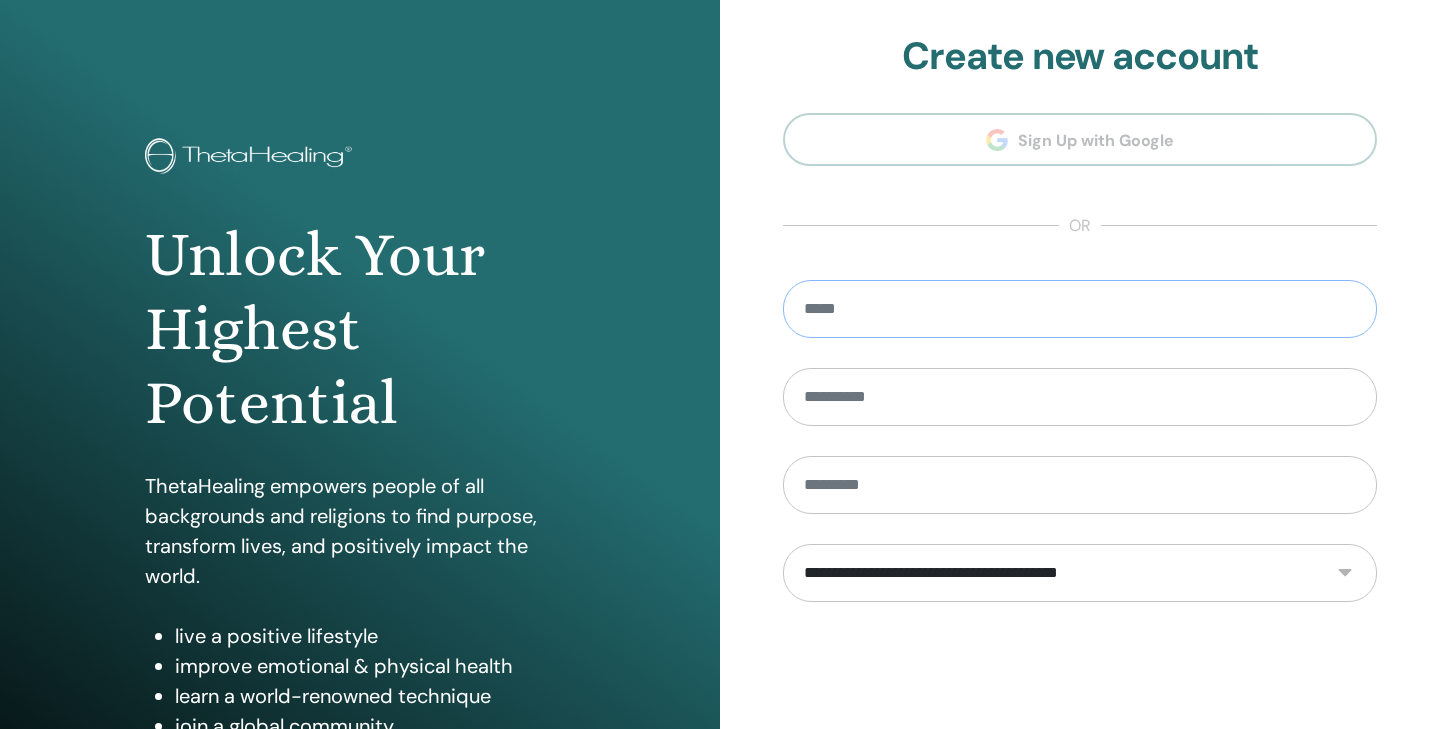 click at bounding box center (1080, 309) 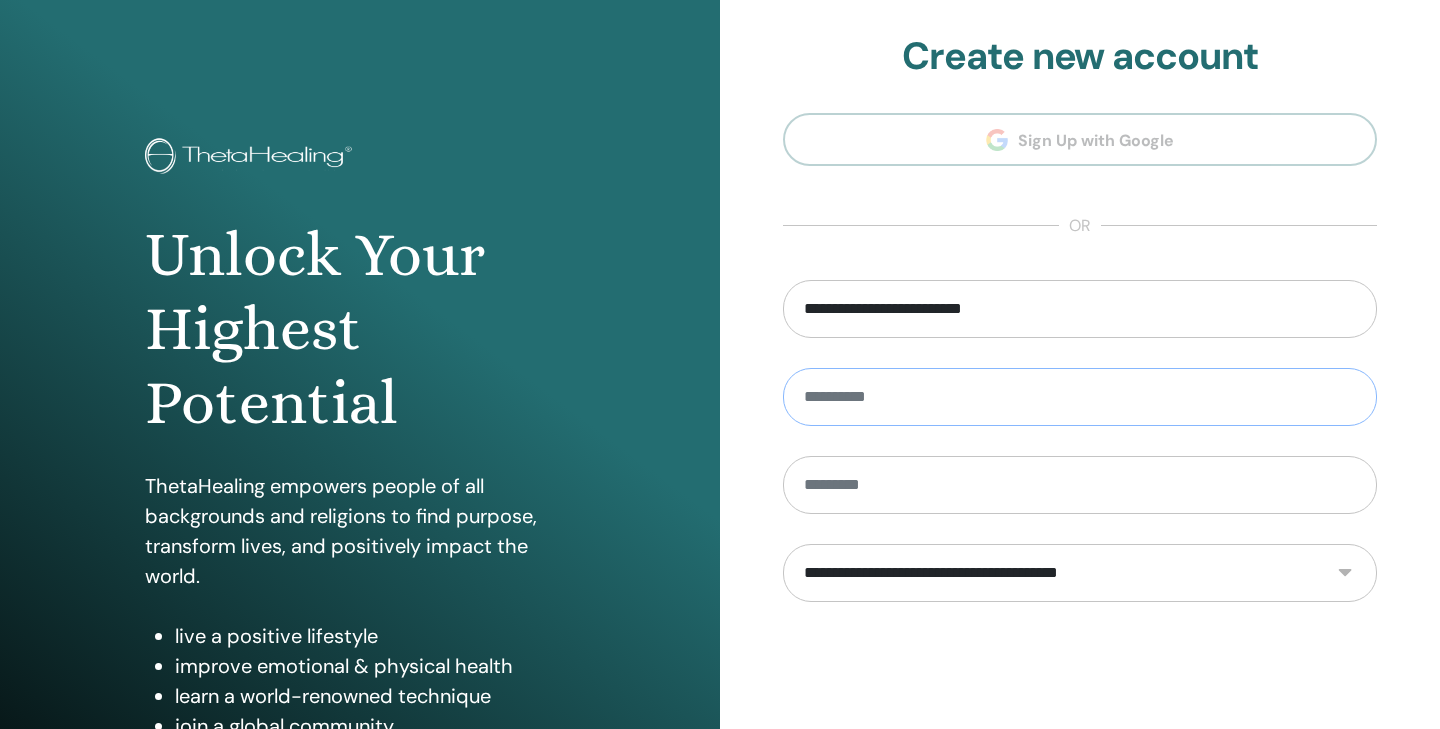 click at bounding box center (1080, 397) 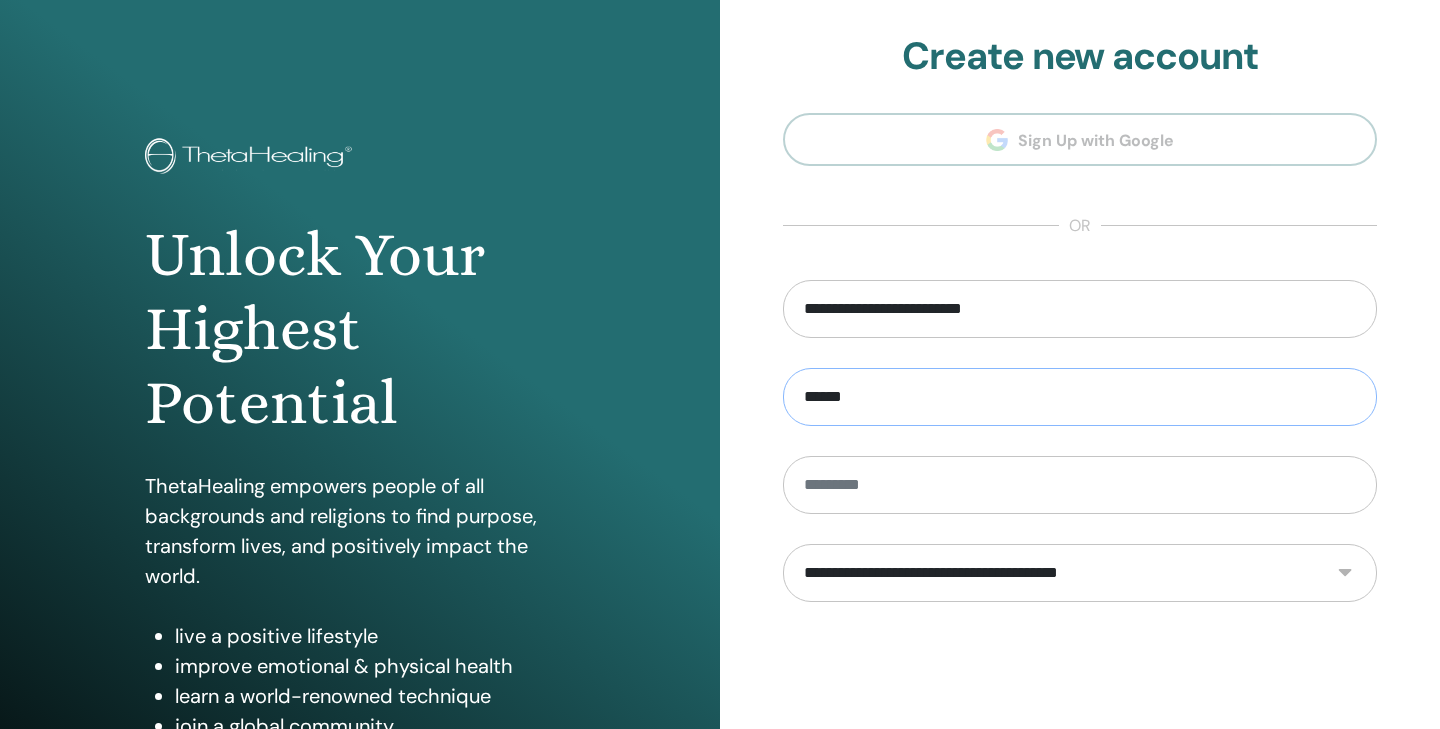 type on "******" 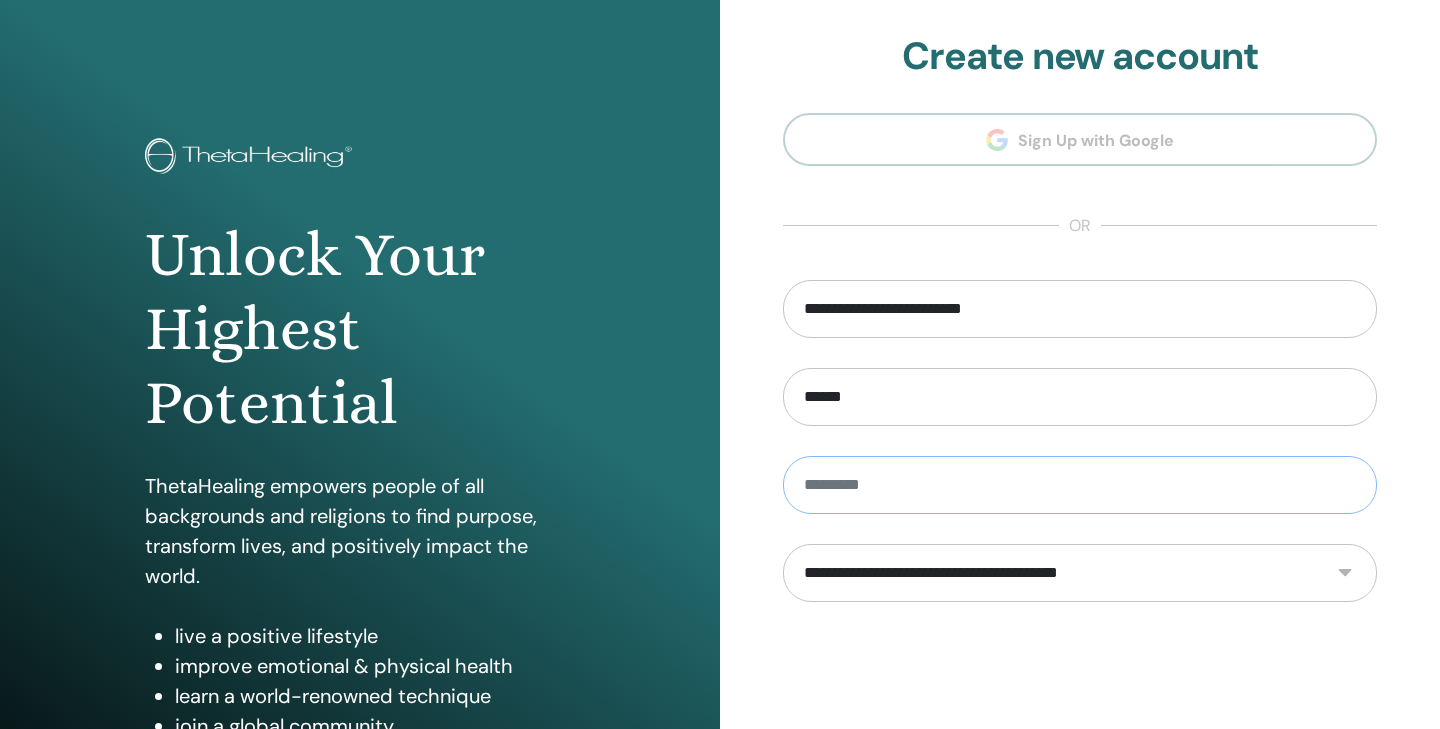 click at bounding box center [1080, 485] 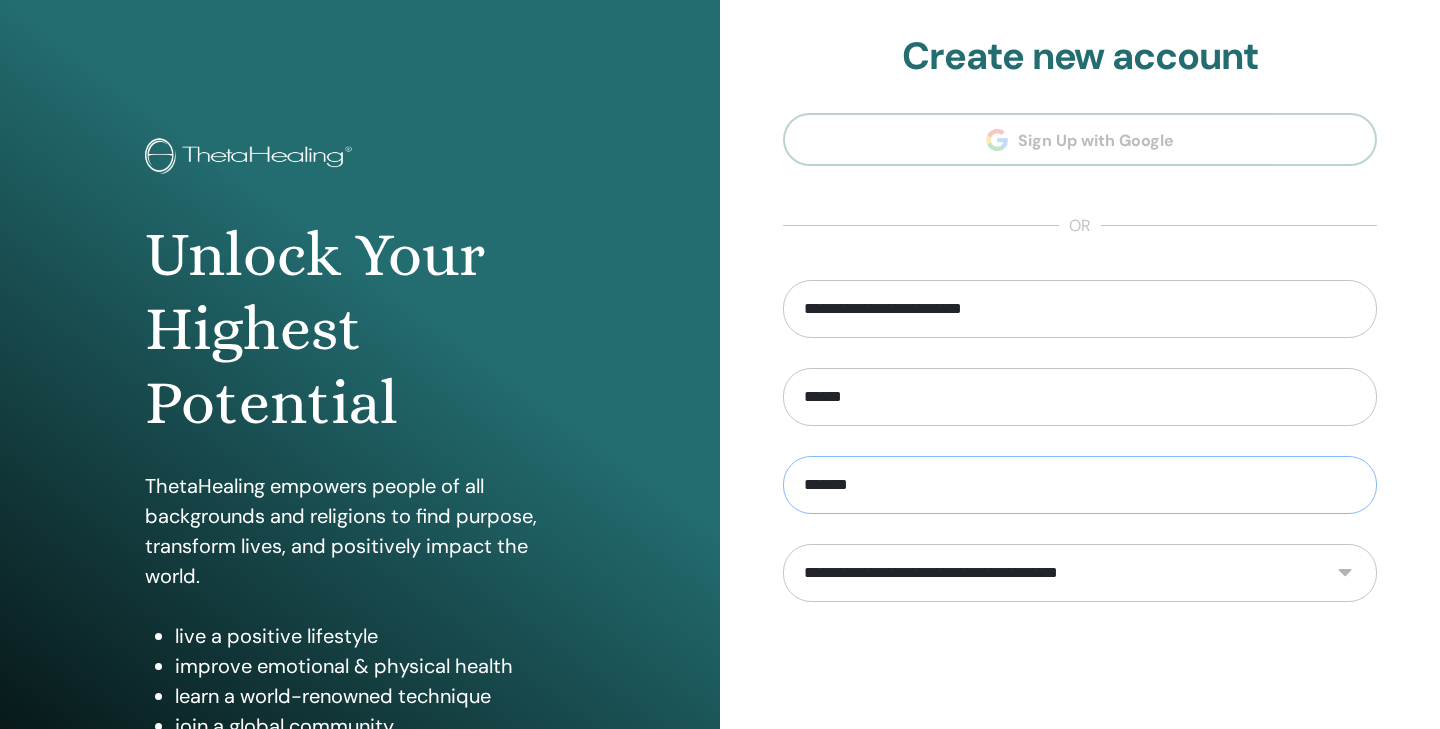 type on "*******" 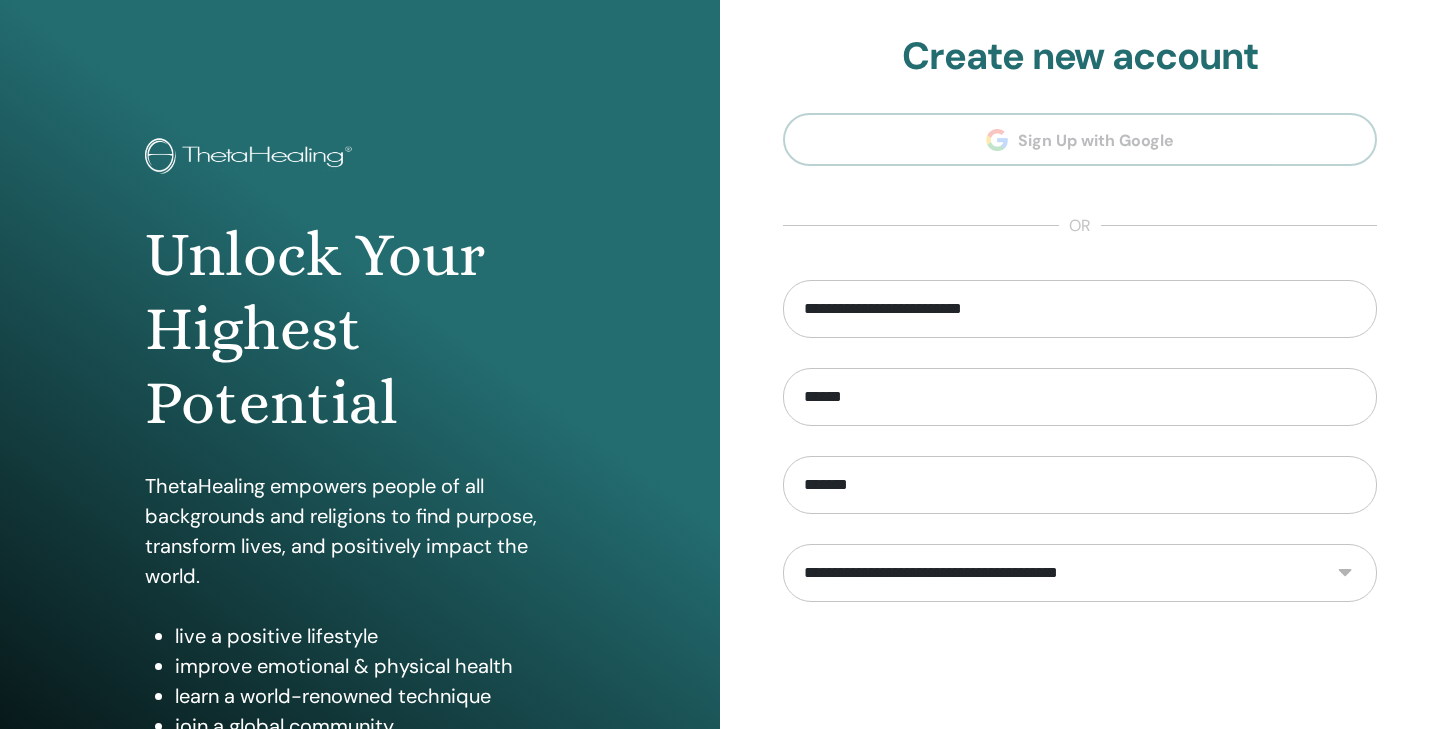 click on "**********" at bounding box center (1080, 573) 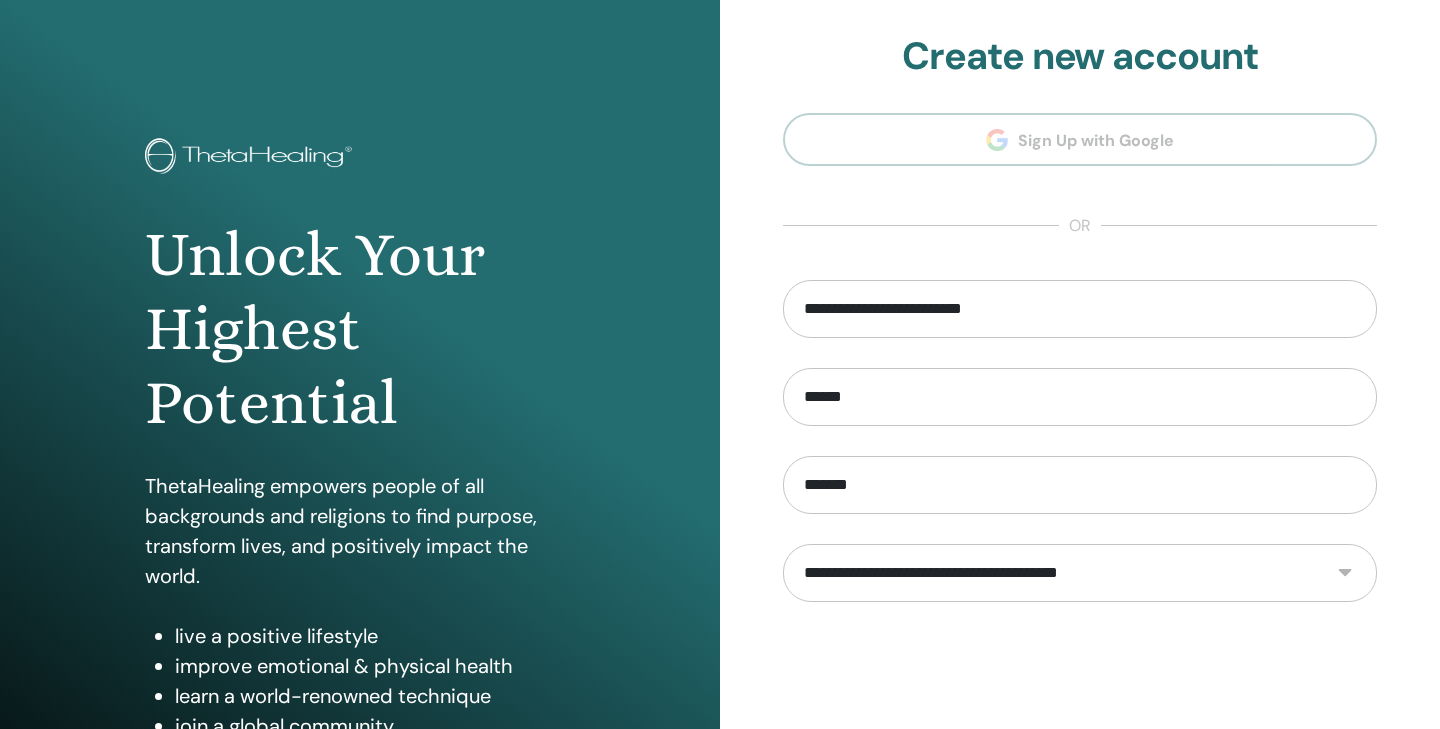 select on "***" 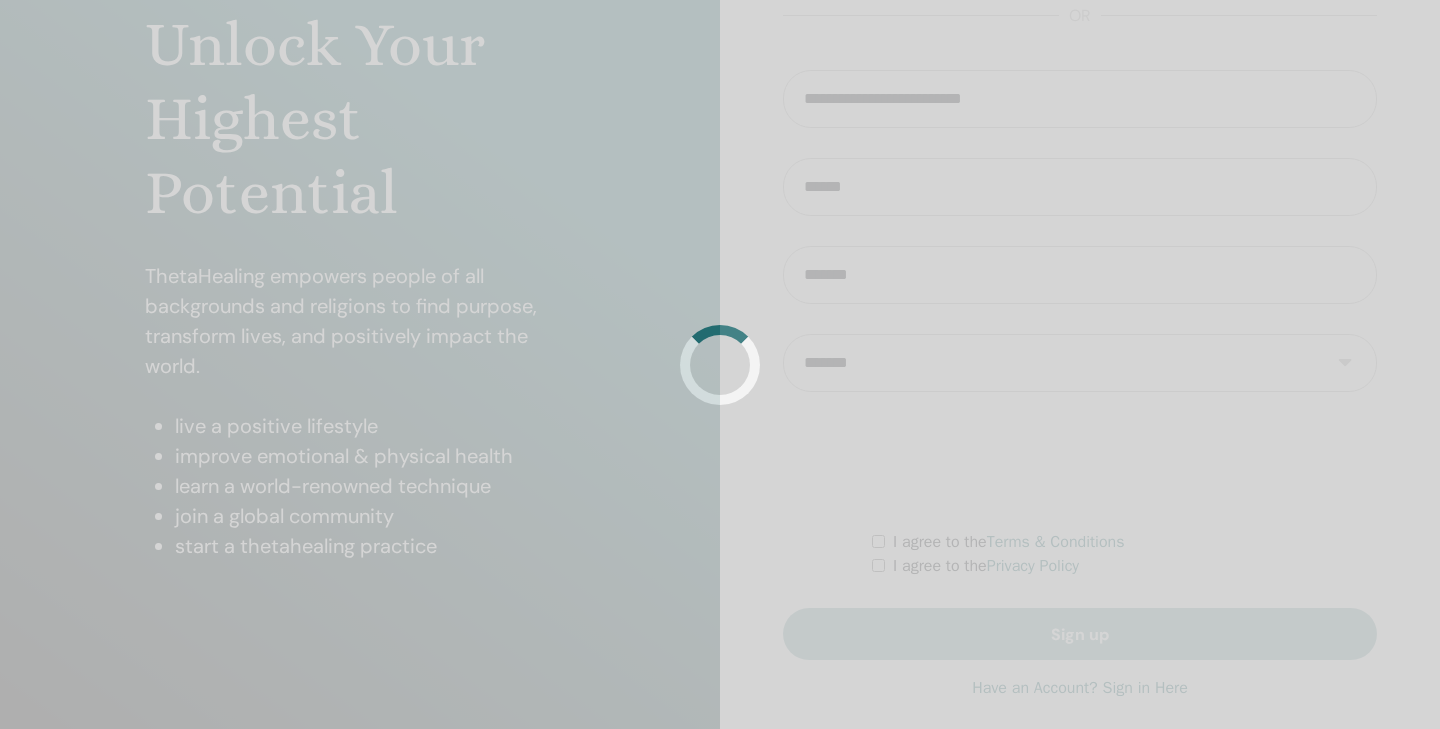 scroll, scrollTop: 231, scrollLeft: 0, axis: vertical 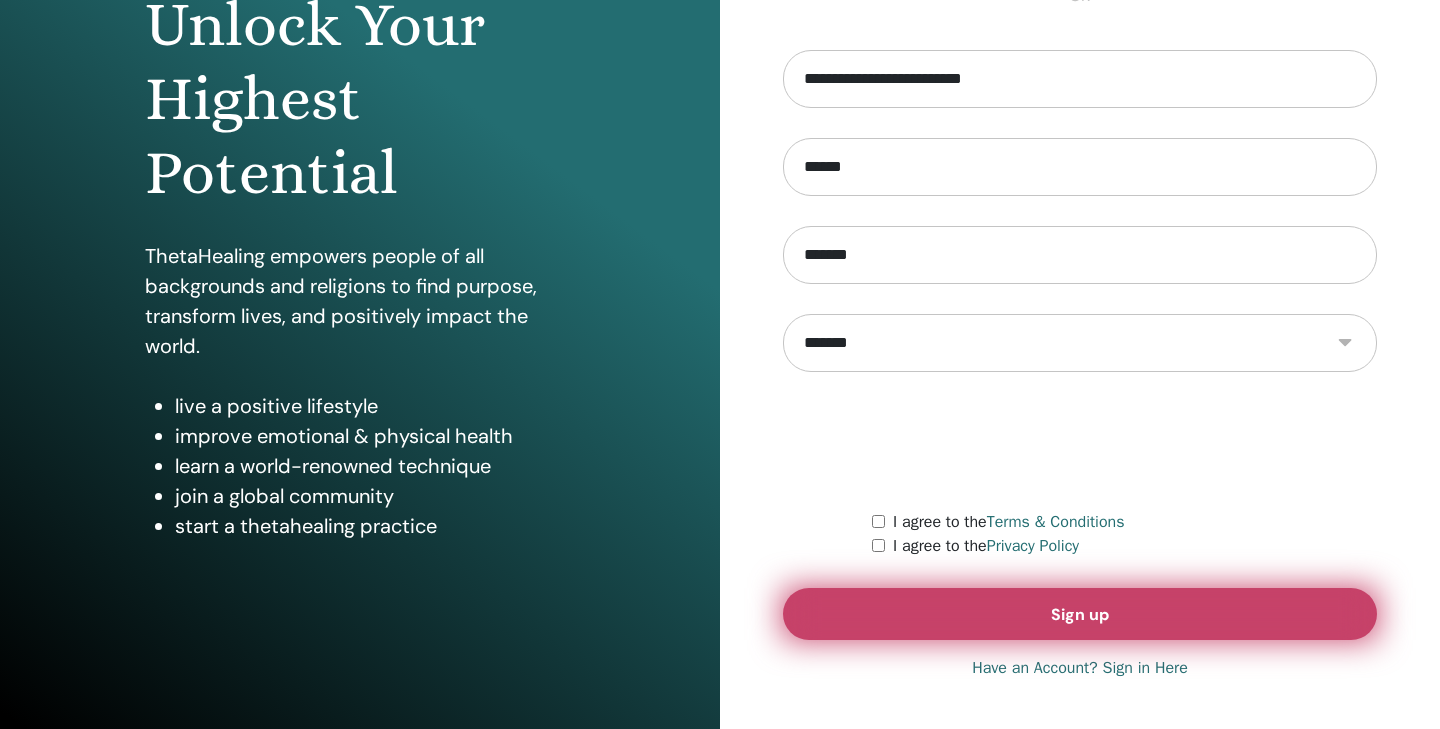 click on "Sign up" at bounding box center (1080, 614) 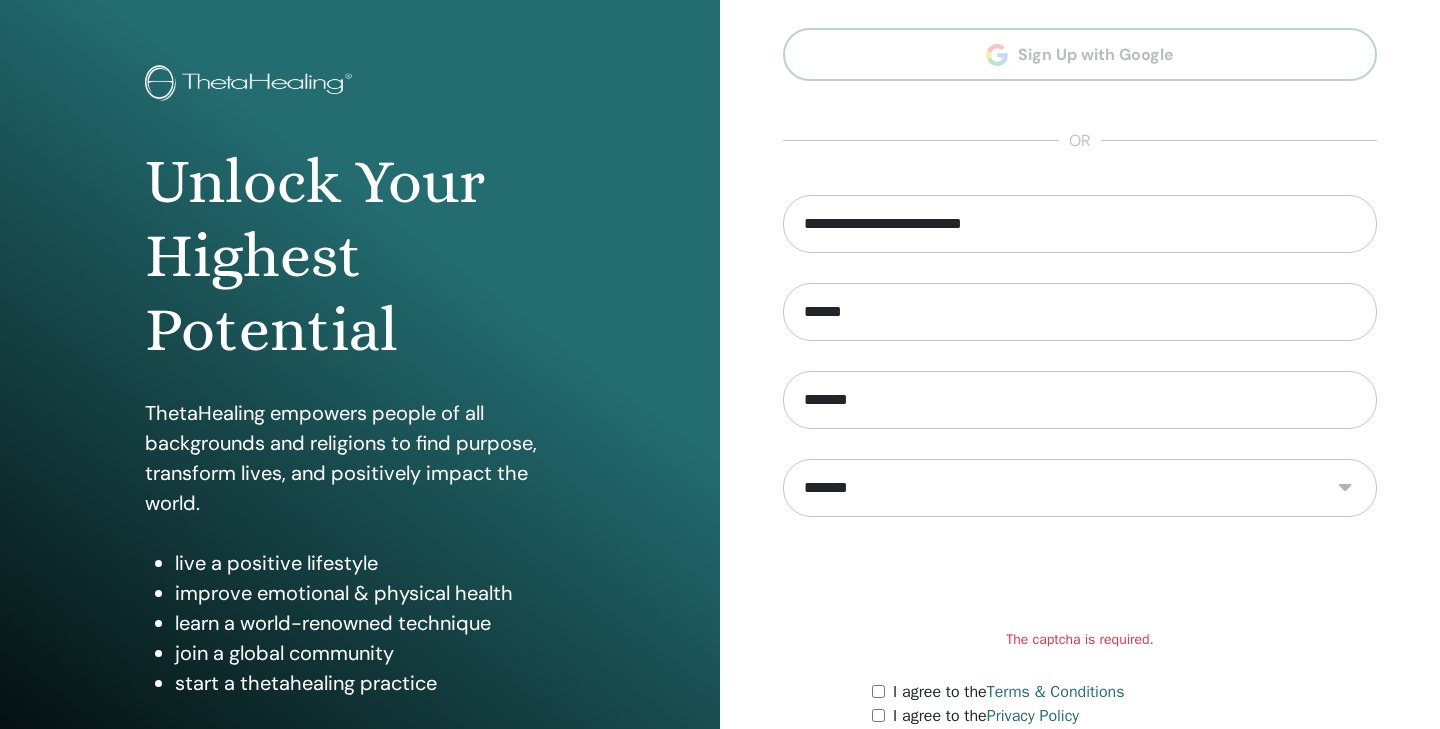 scroll, scrollTop: 102, scrollLeft: 0, axis: vertical 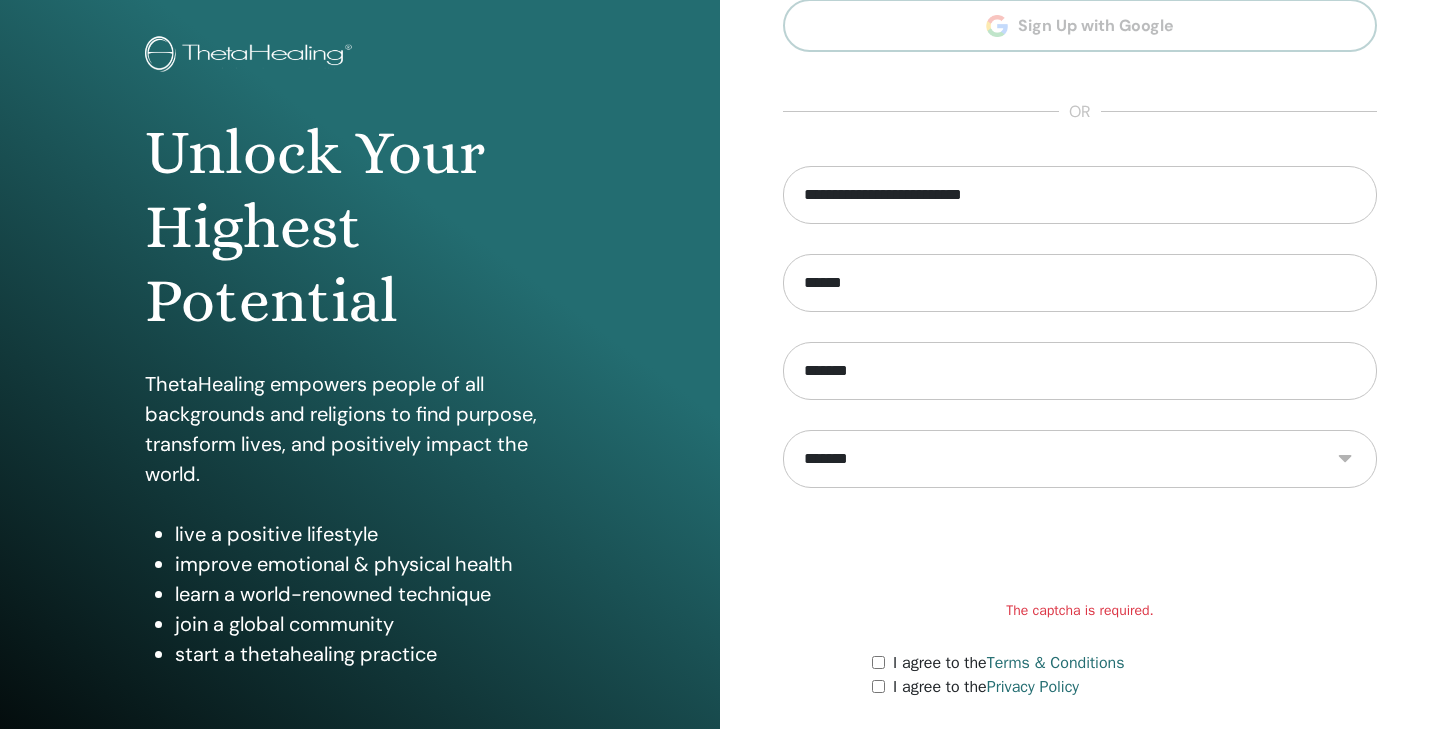 click on "**********" at bounding box center (1080, 473) 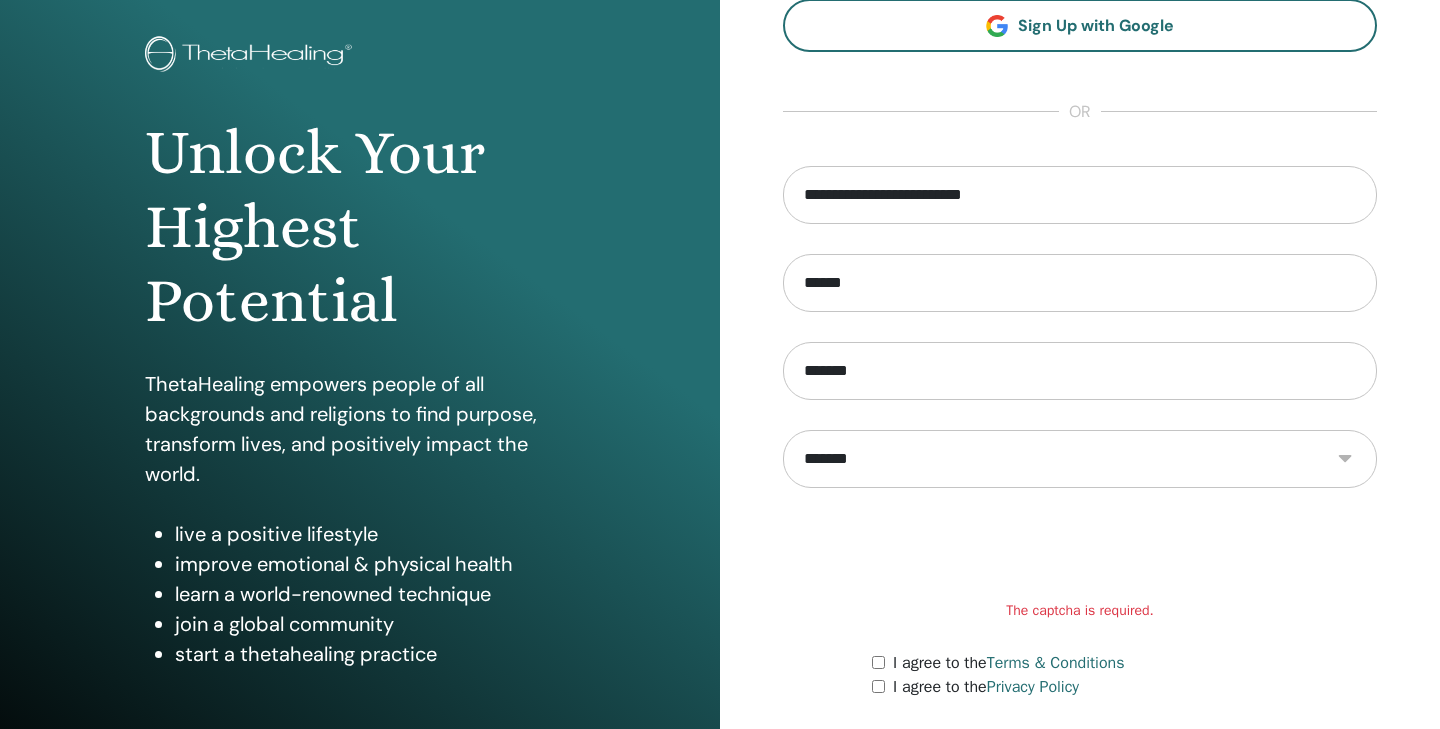 scroll, scrollTop: 231, scrollLeft: 0, axis: vertical 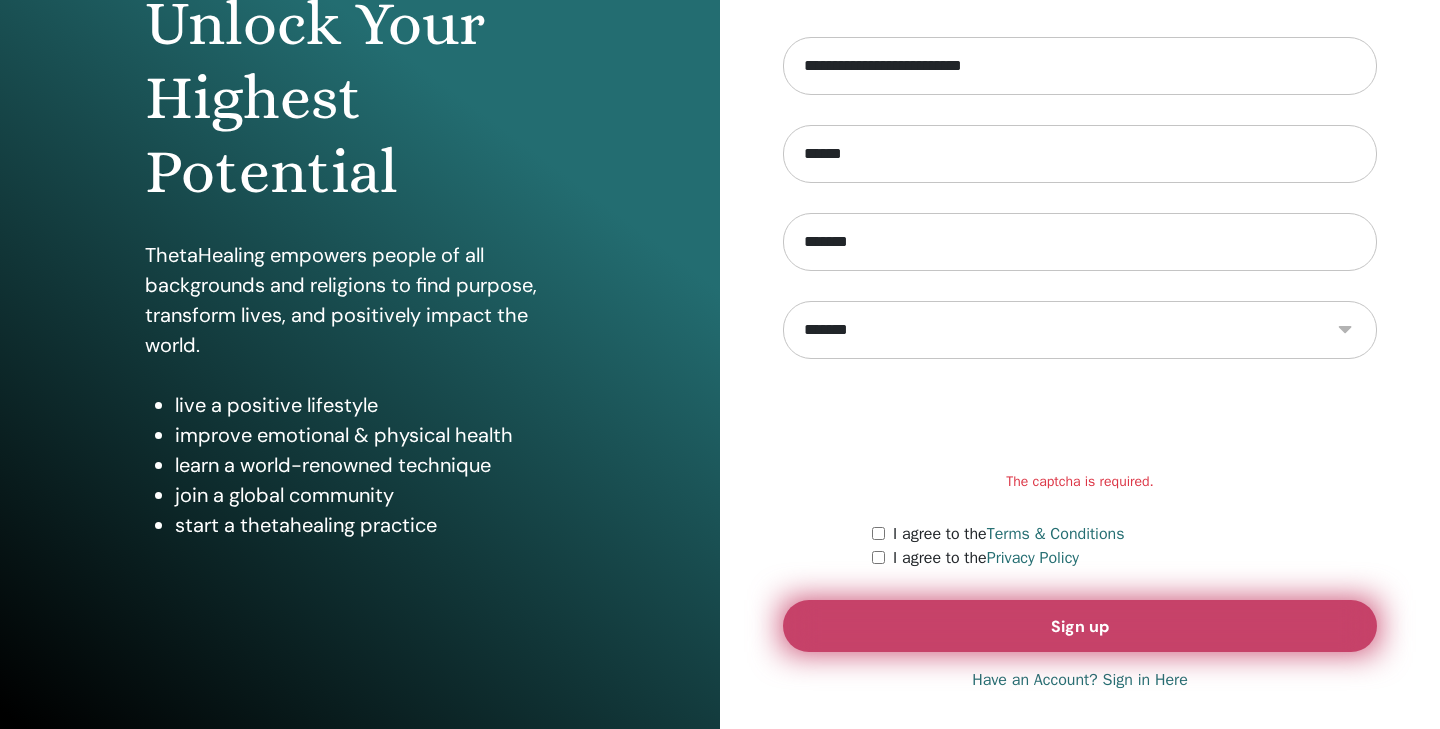 click on "Sign up" at bounding box center [1080, 626] 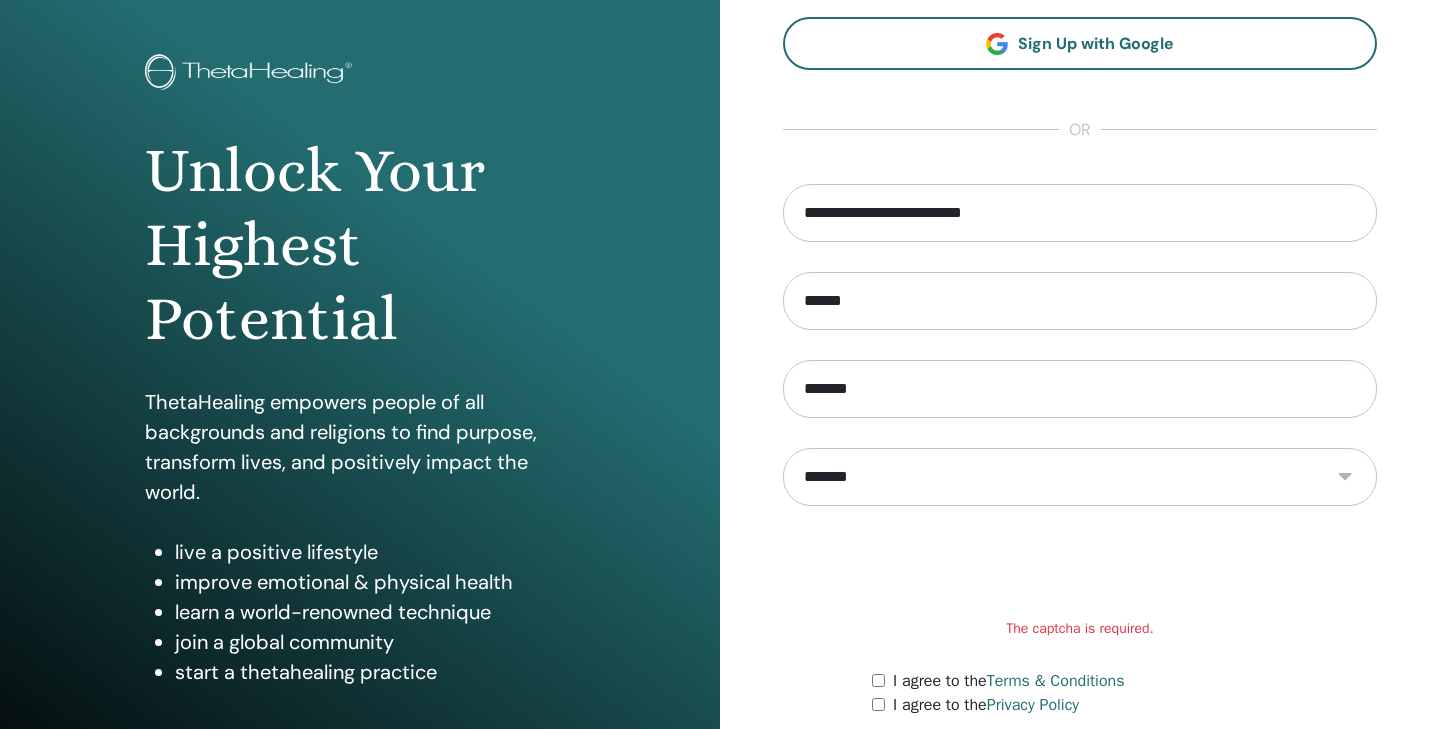 scroll, scrollTop: 231, scrollLeft: 0, axis: vertical 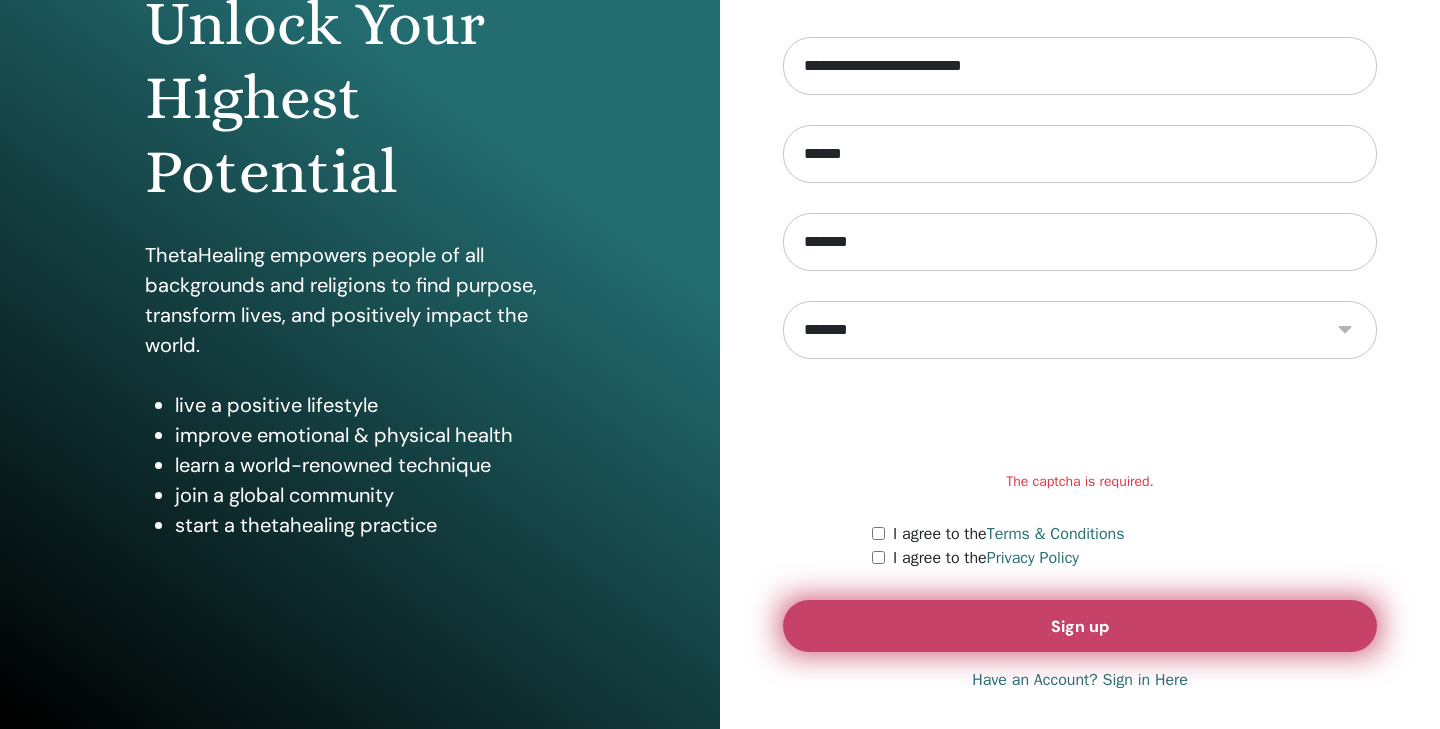 click on "Sign up" at bounding box center [1080, 626] 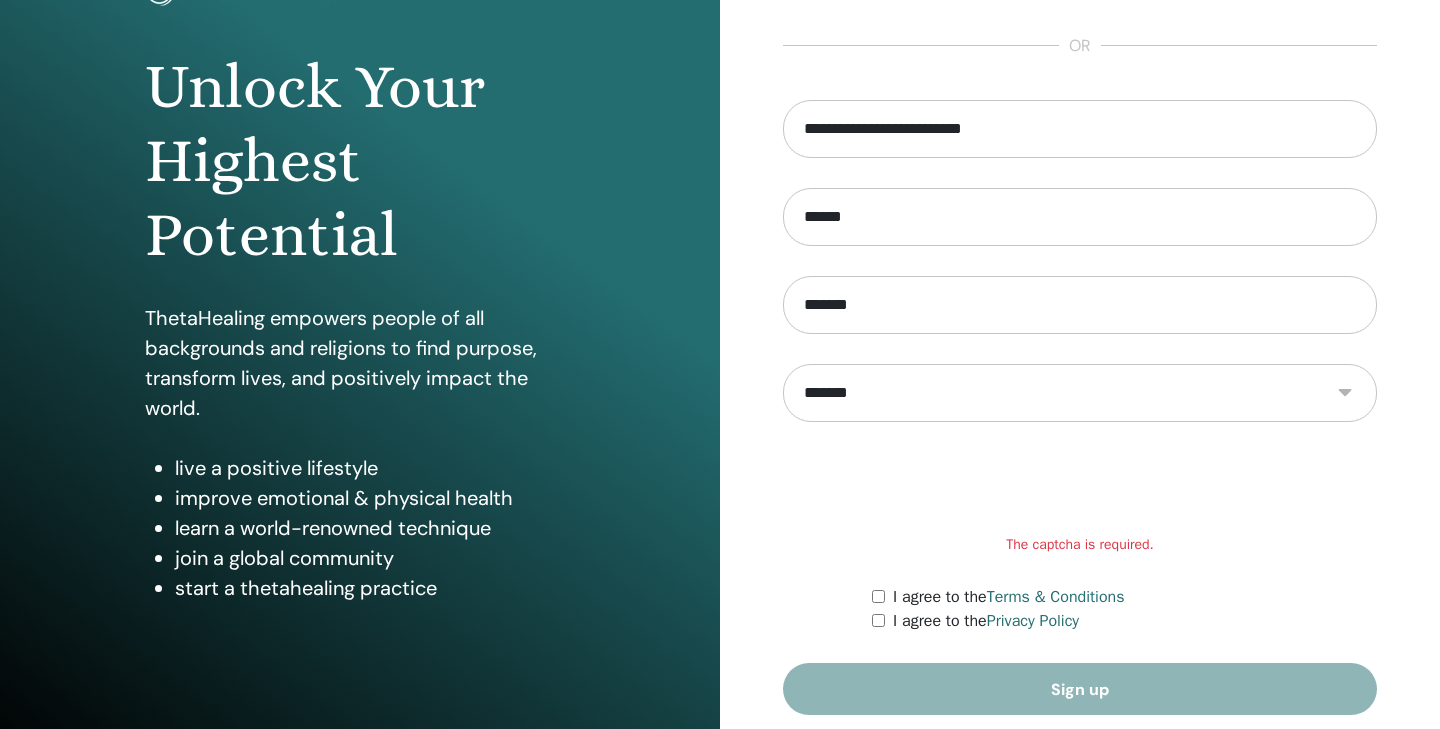 scroll, scrollTop: 205, scrollLeft: 0, axis: vertical 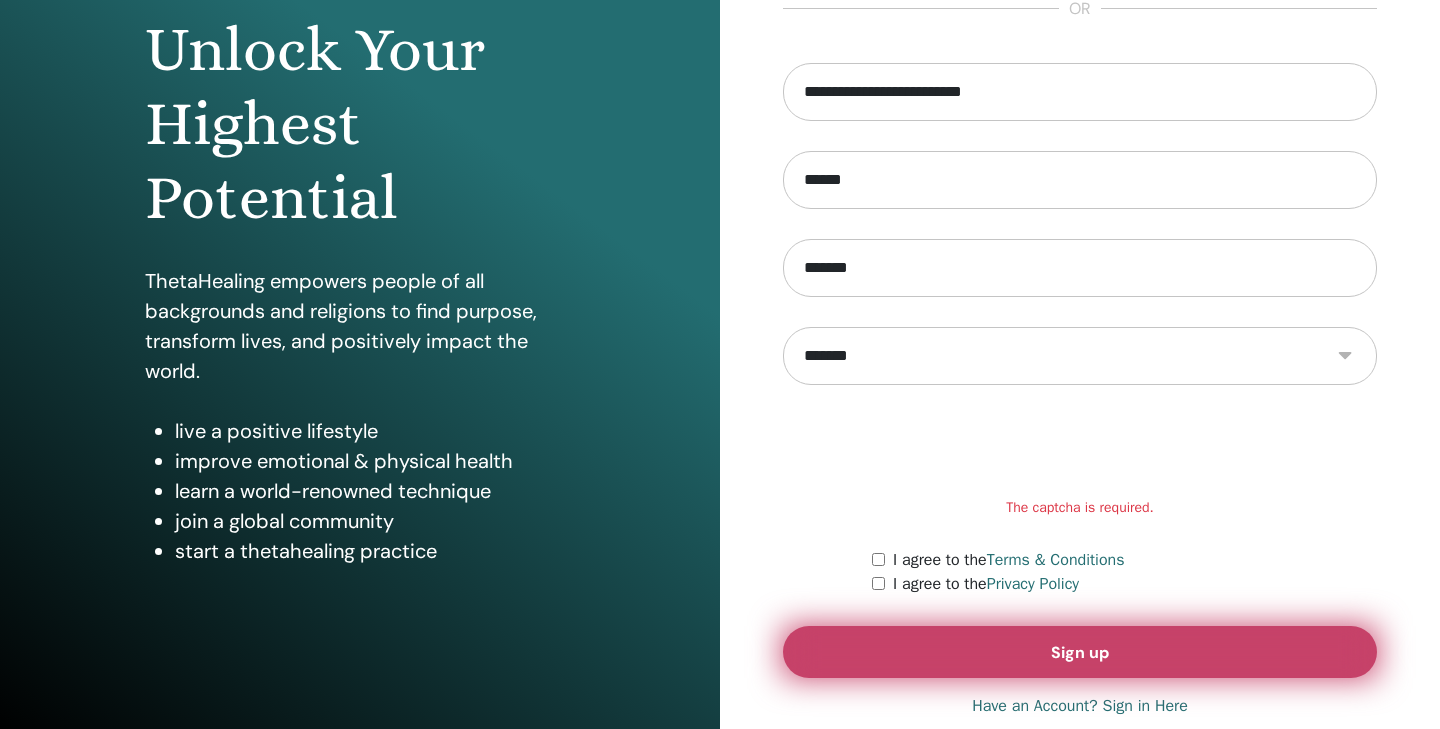 click on "Sign up" at bounding box center [1080, 652] 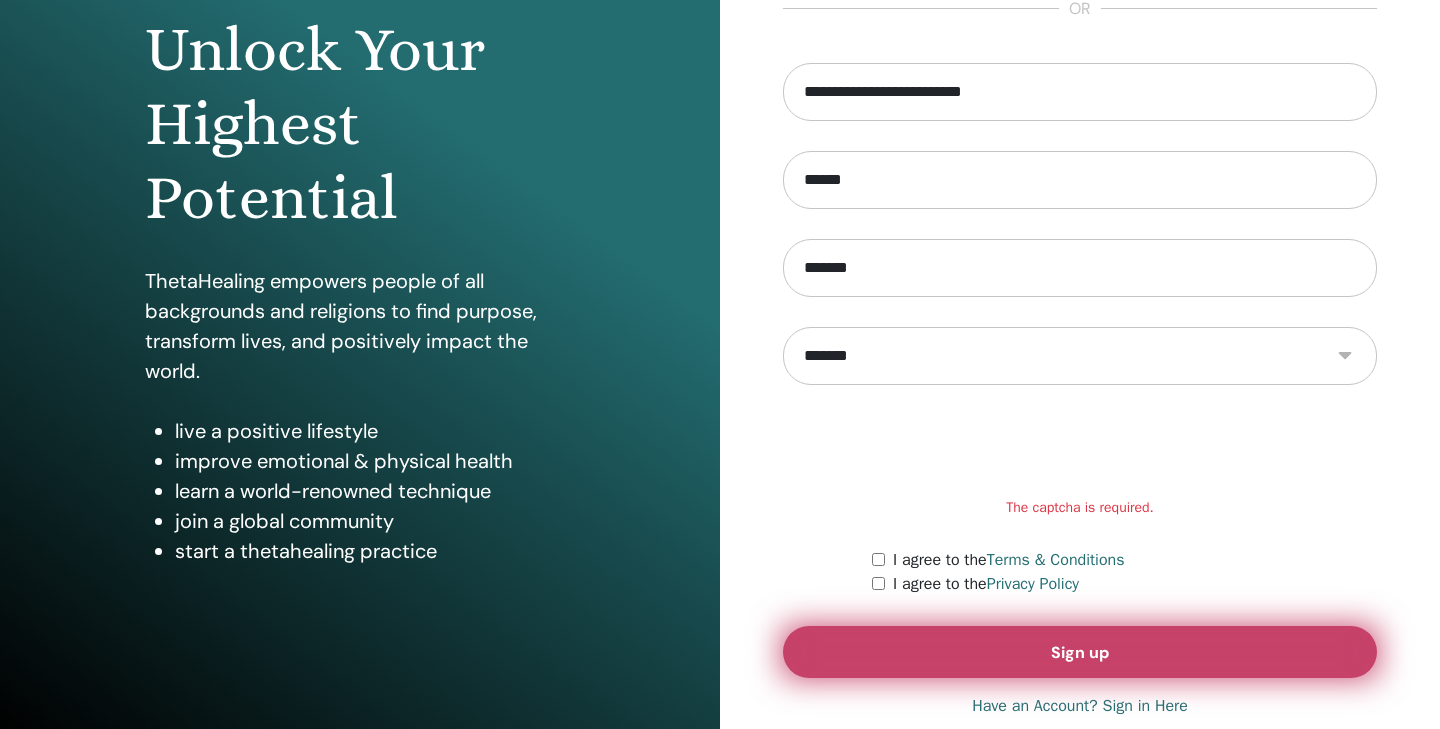 click on "Sign up" at bounding box center [1080, 652] 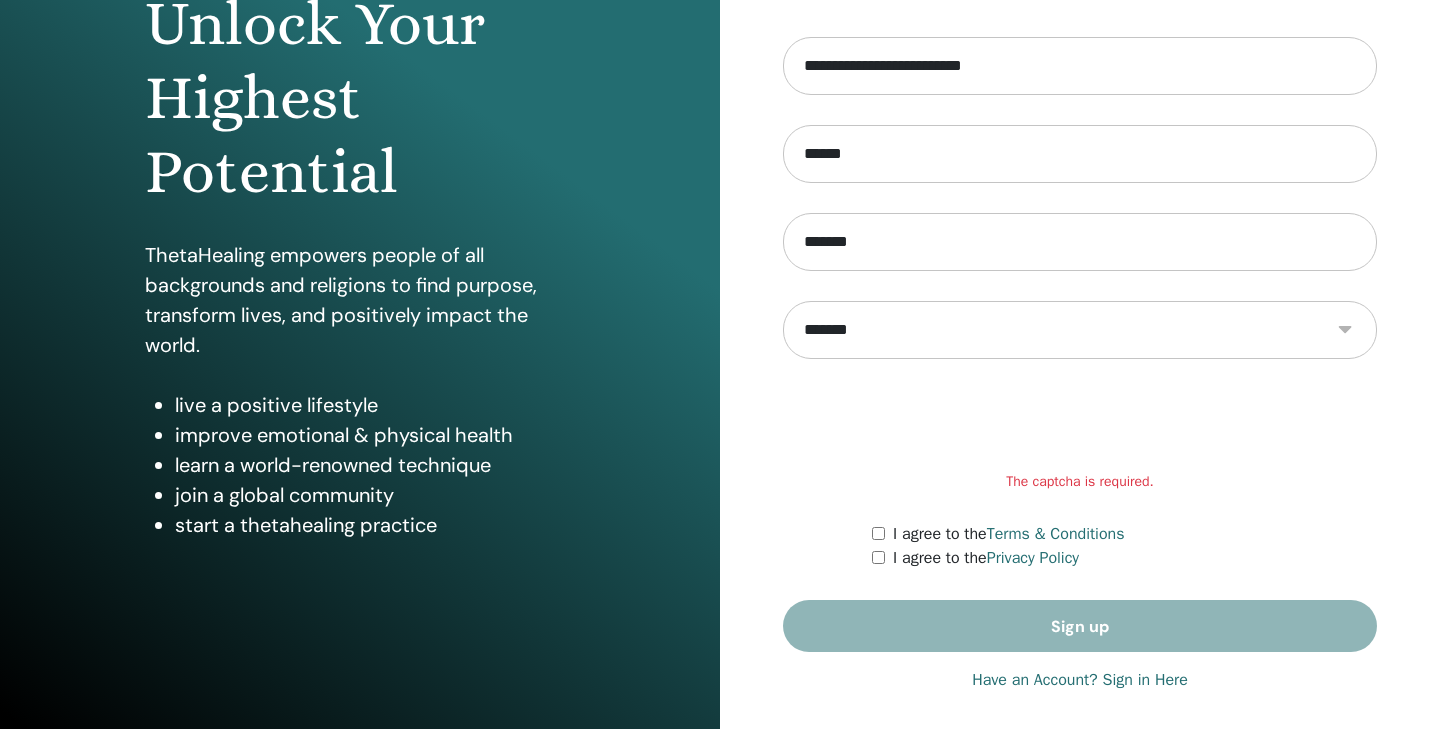 scroll, scrollTop: 0, scrollLeft: 0, axis: both 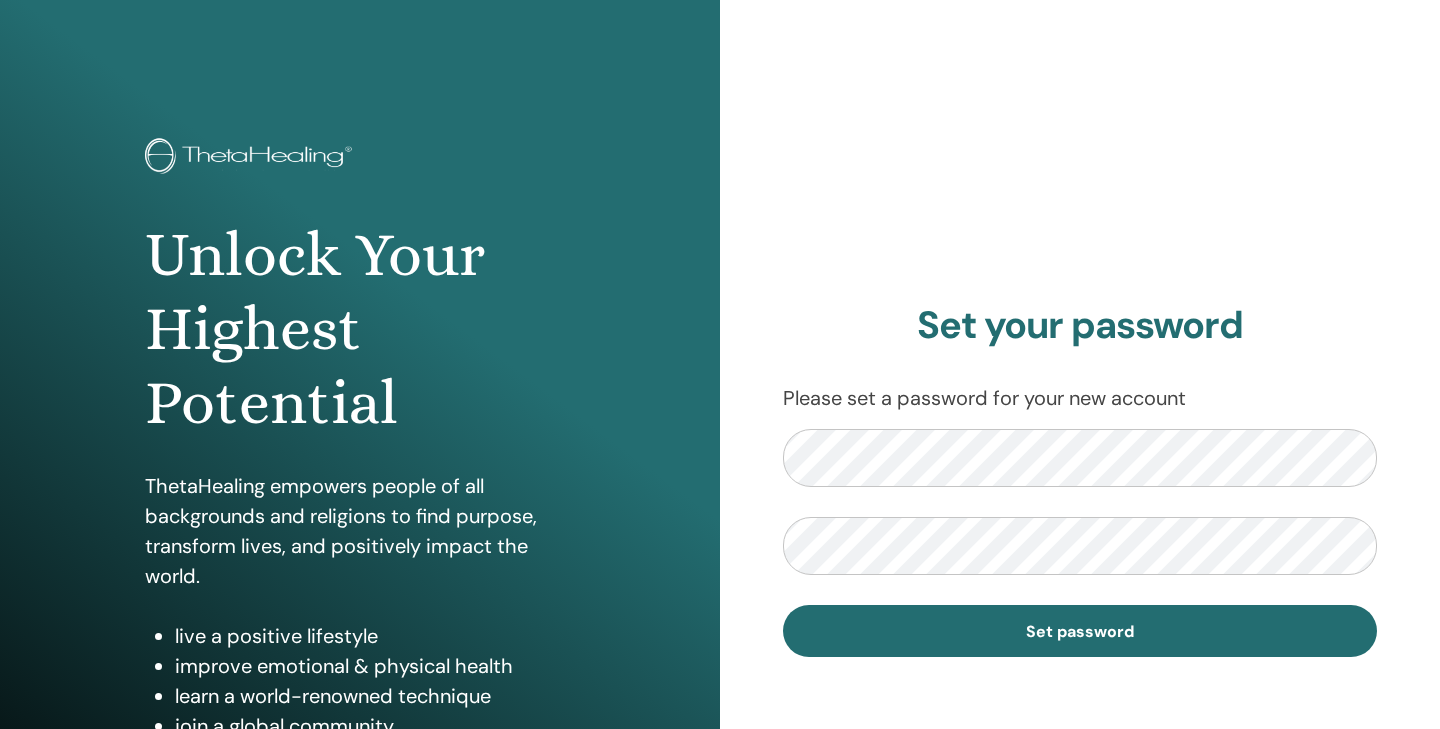 click on "Set password" at bounding box center (1080, 631) 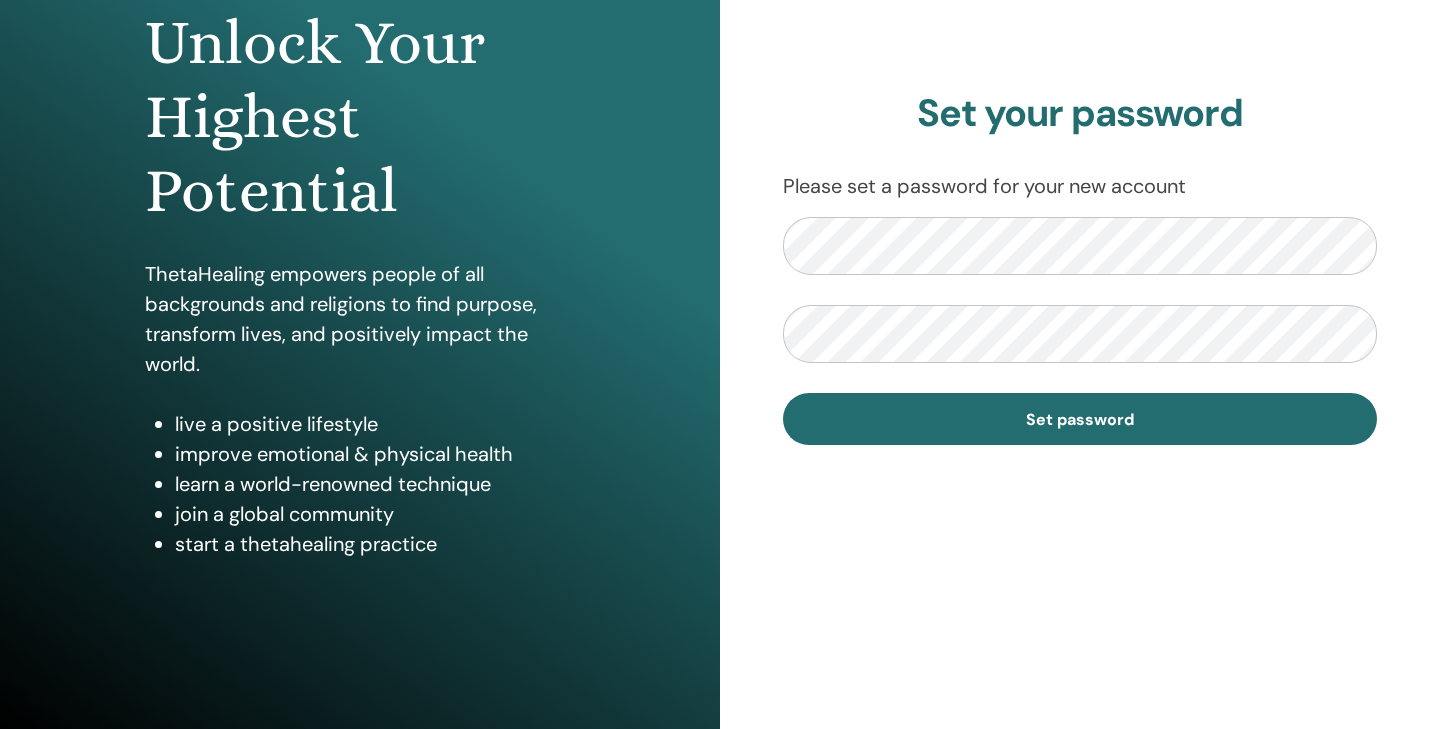 scroll, scrollTop: 231, scrollLeft: 0, axis: vertical 